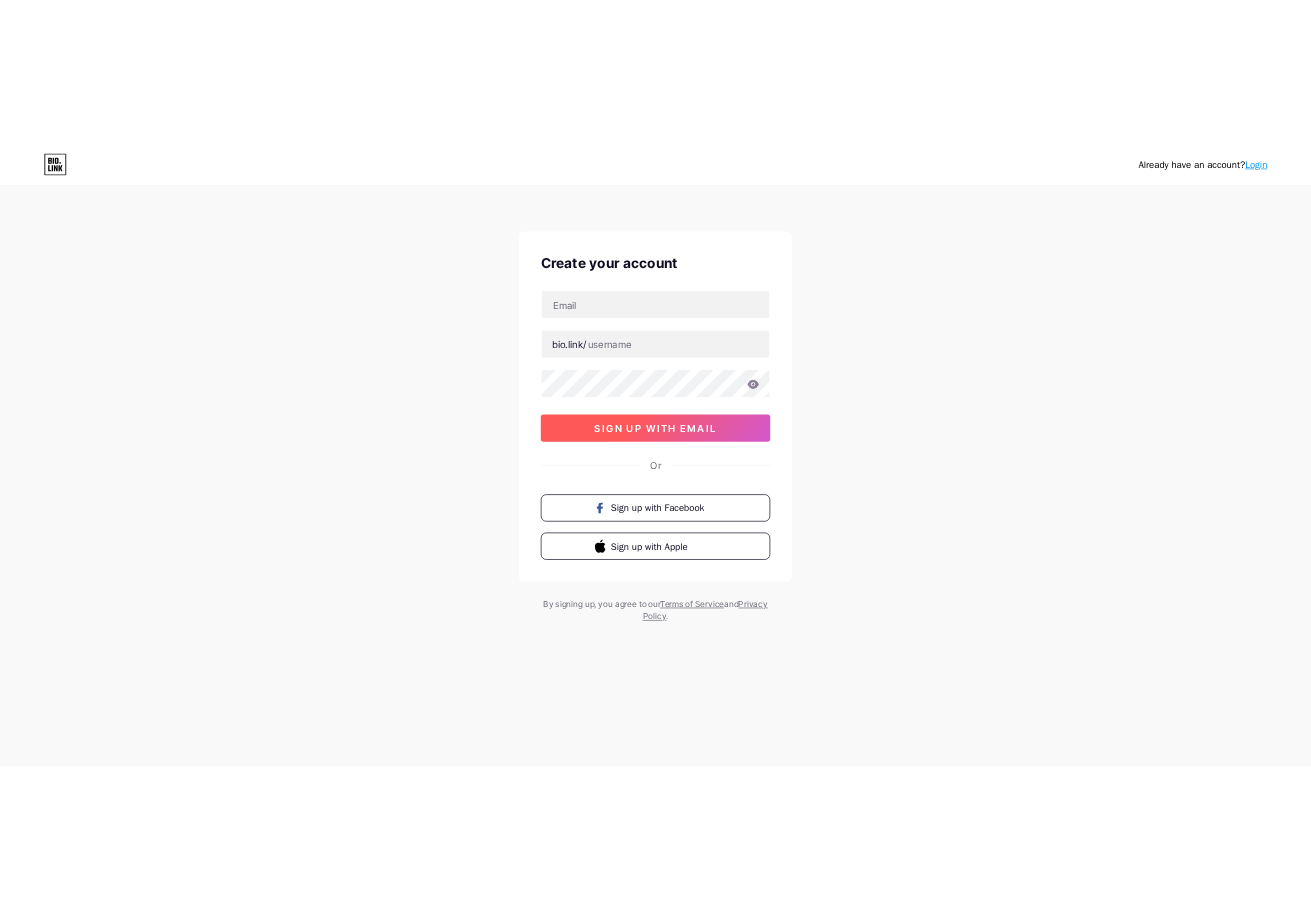 scroll, scrollTop: 0, scrollLeft: 0, axis: both 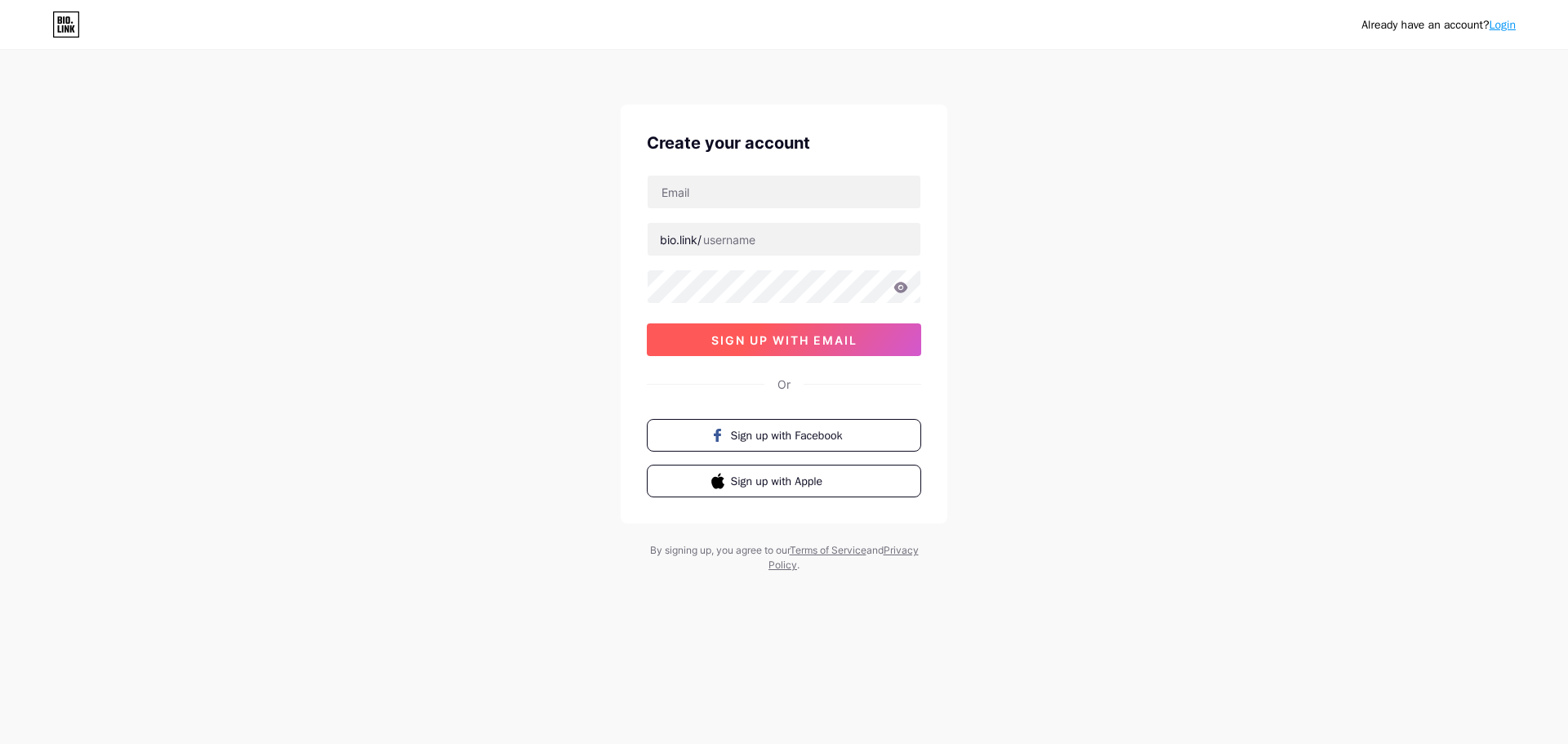 click on "sign up with email" at bounding box center (784, 340) 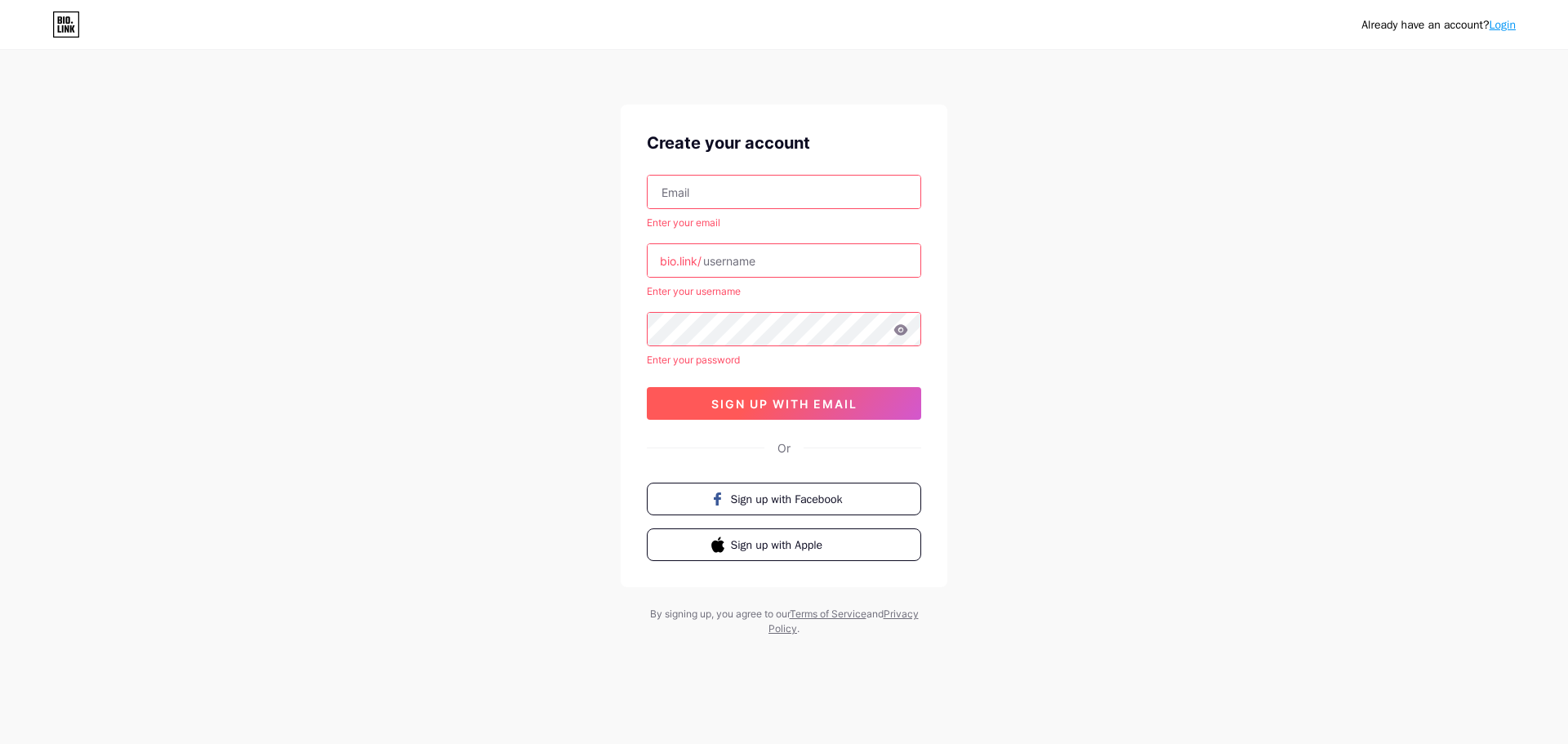 click on "sign up with email" at bounding box center (784, 403) 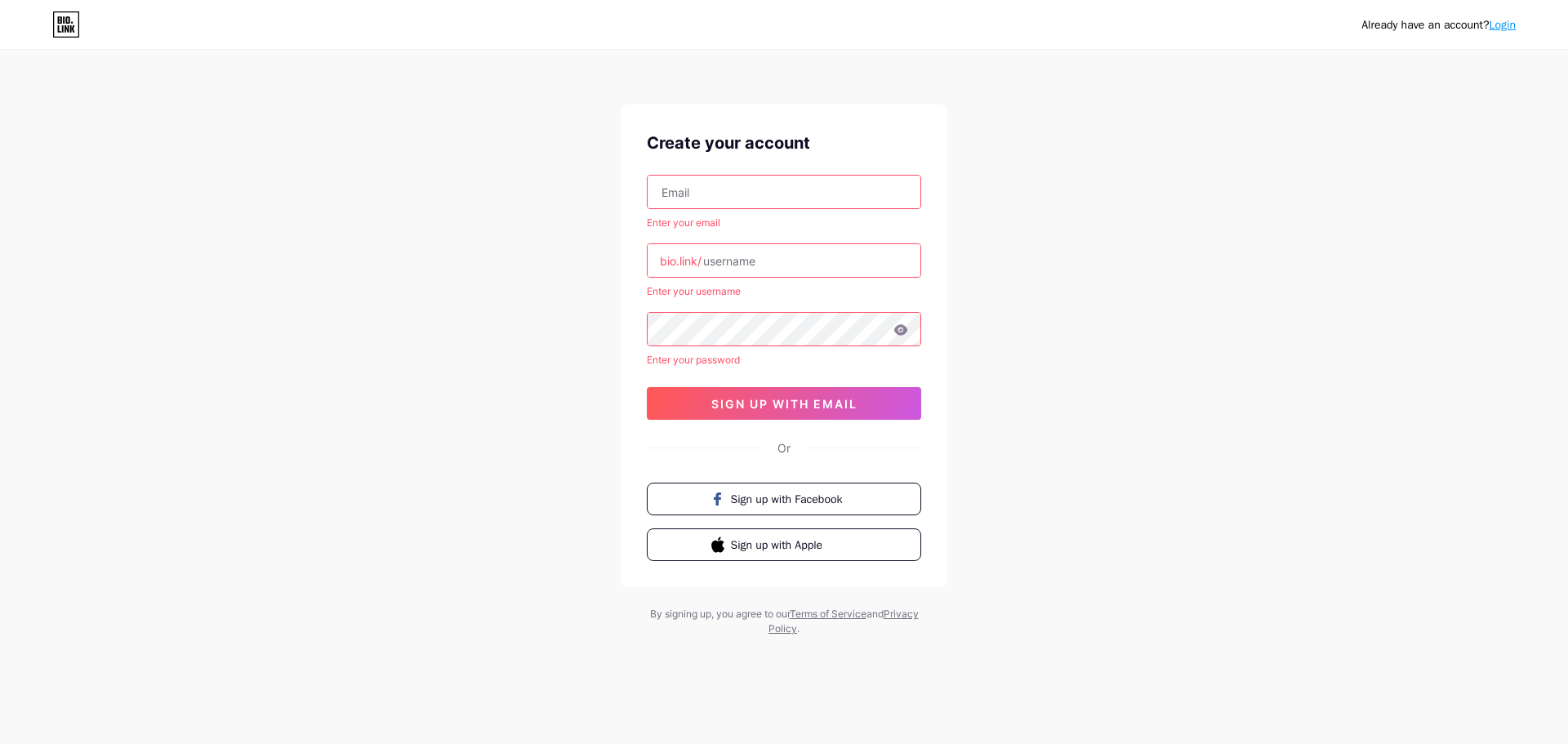 click at bounding box center (784, 192) 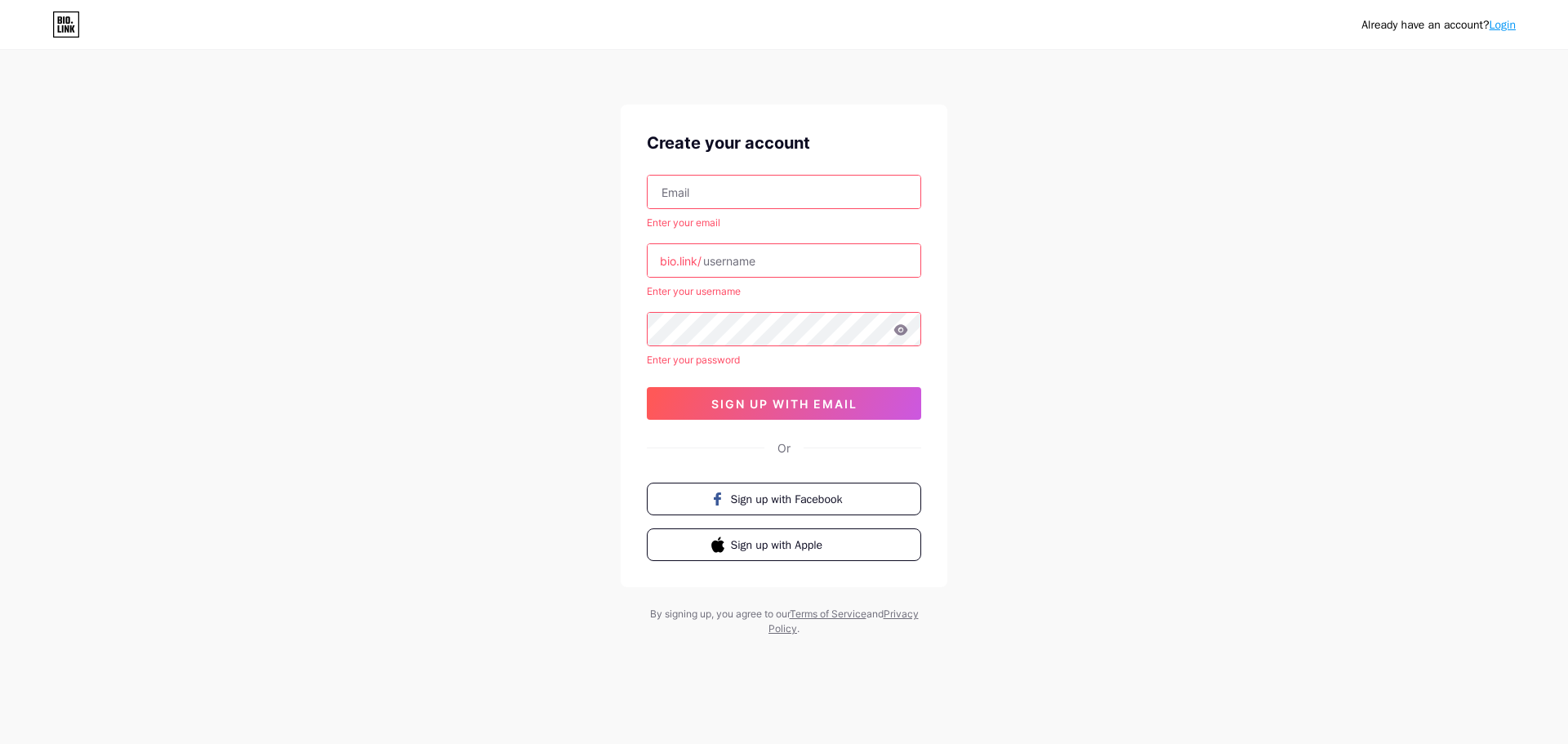 type on "mechanicalsystemsbudd@gmail.com" 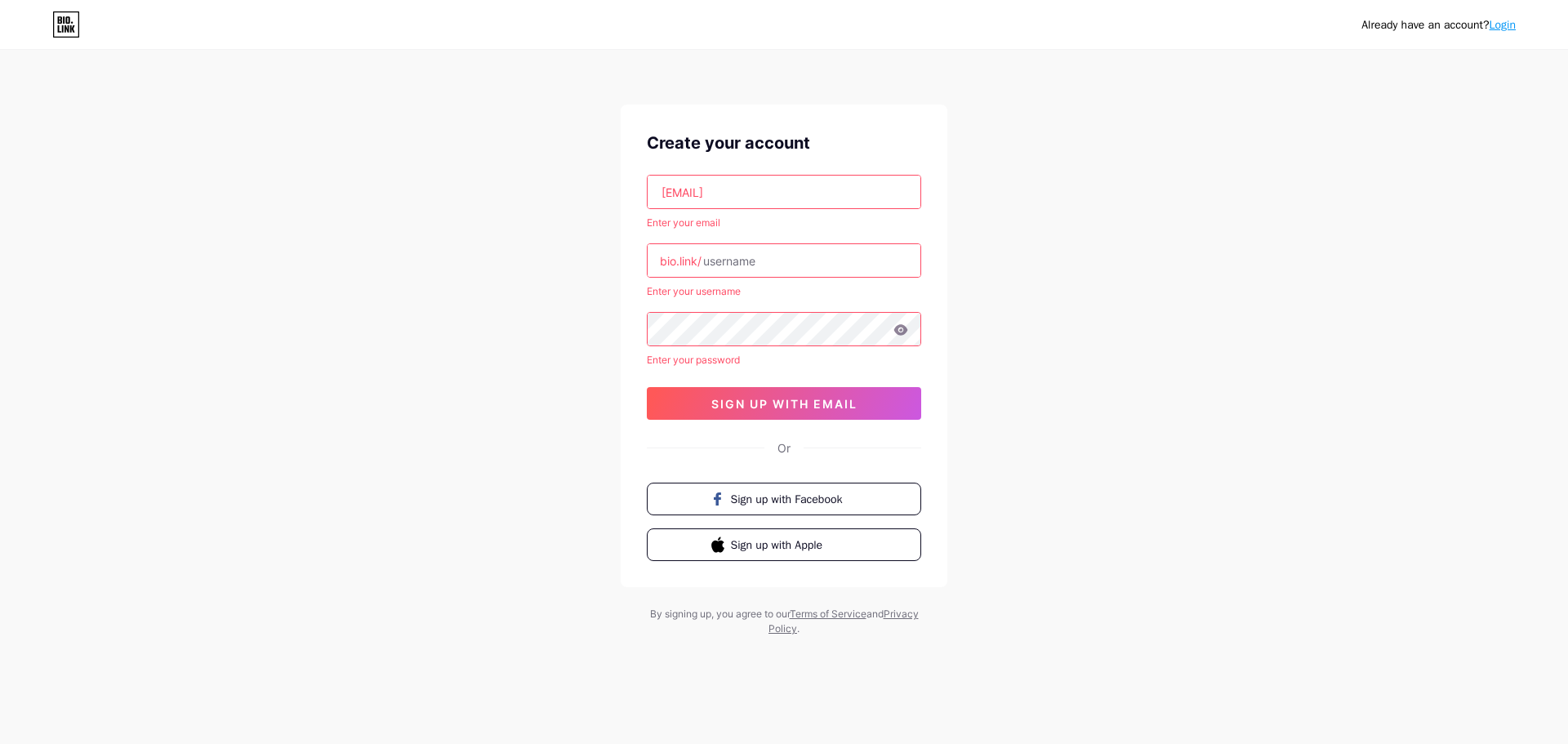 click on "bio.link/" at bounding box center (680, 261) 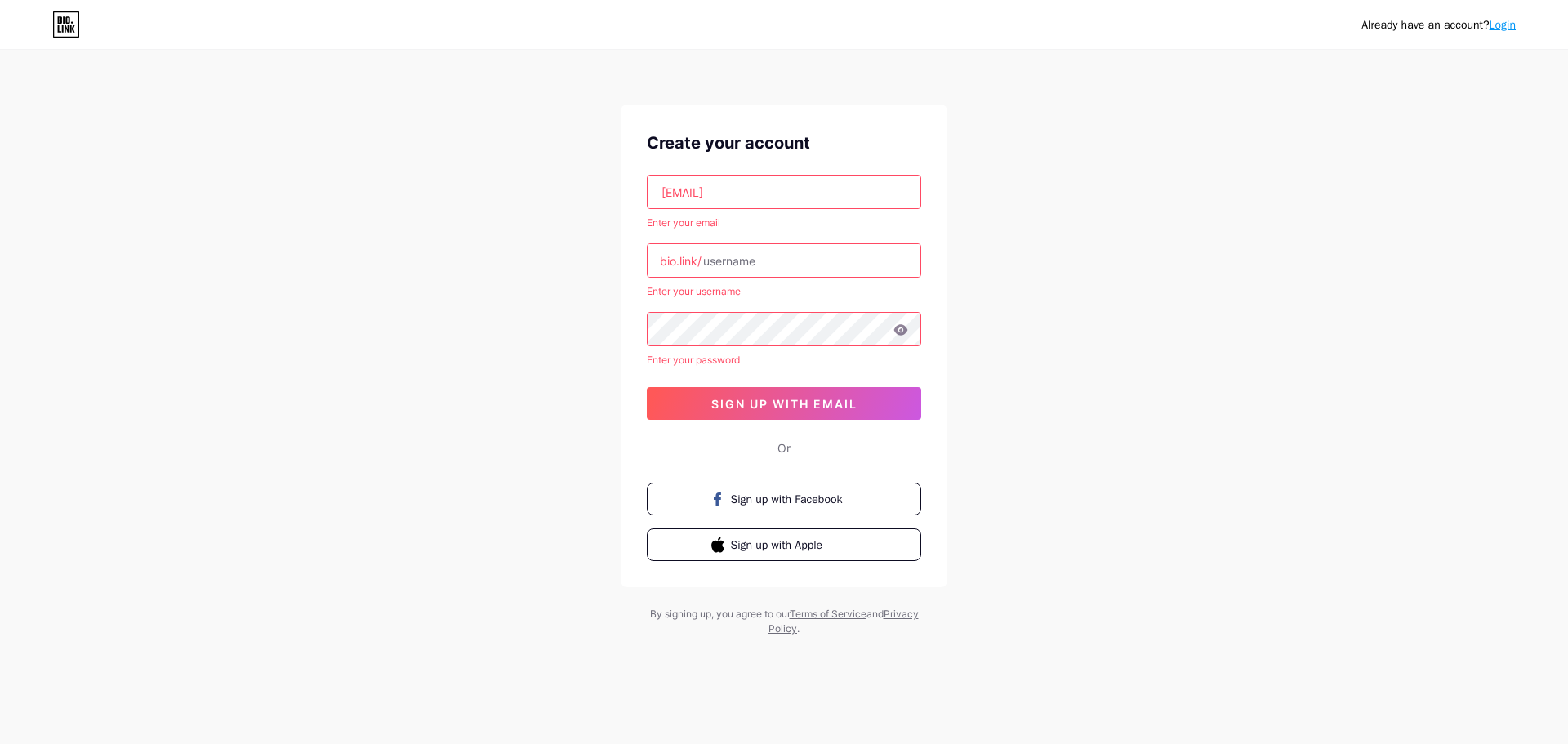 click at bounding box center [784, 261] 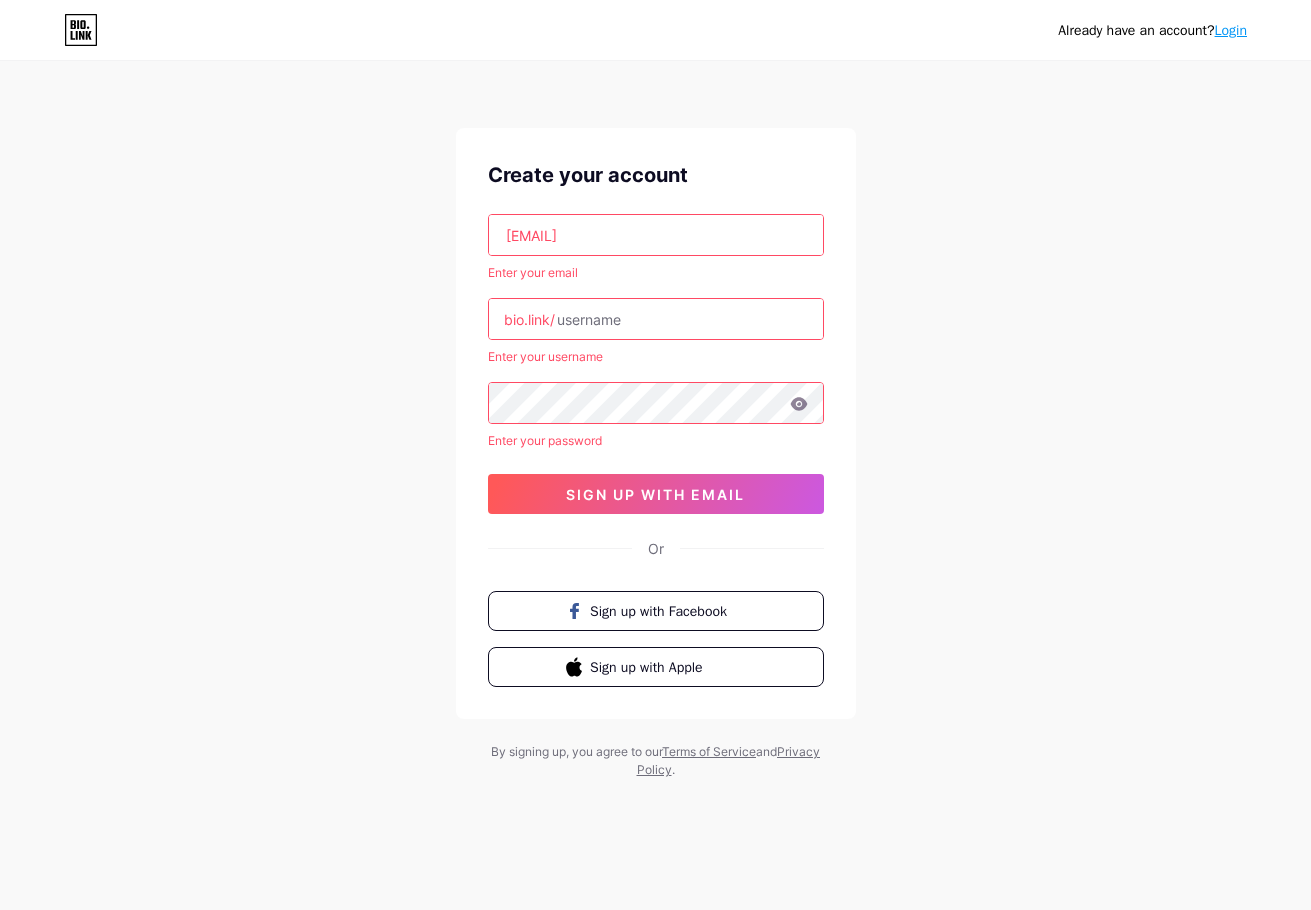 click on "bio.link/" at bounding box center (529, 319) 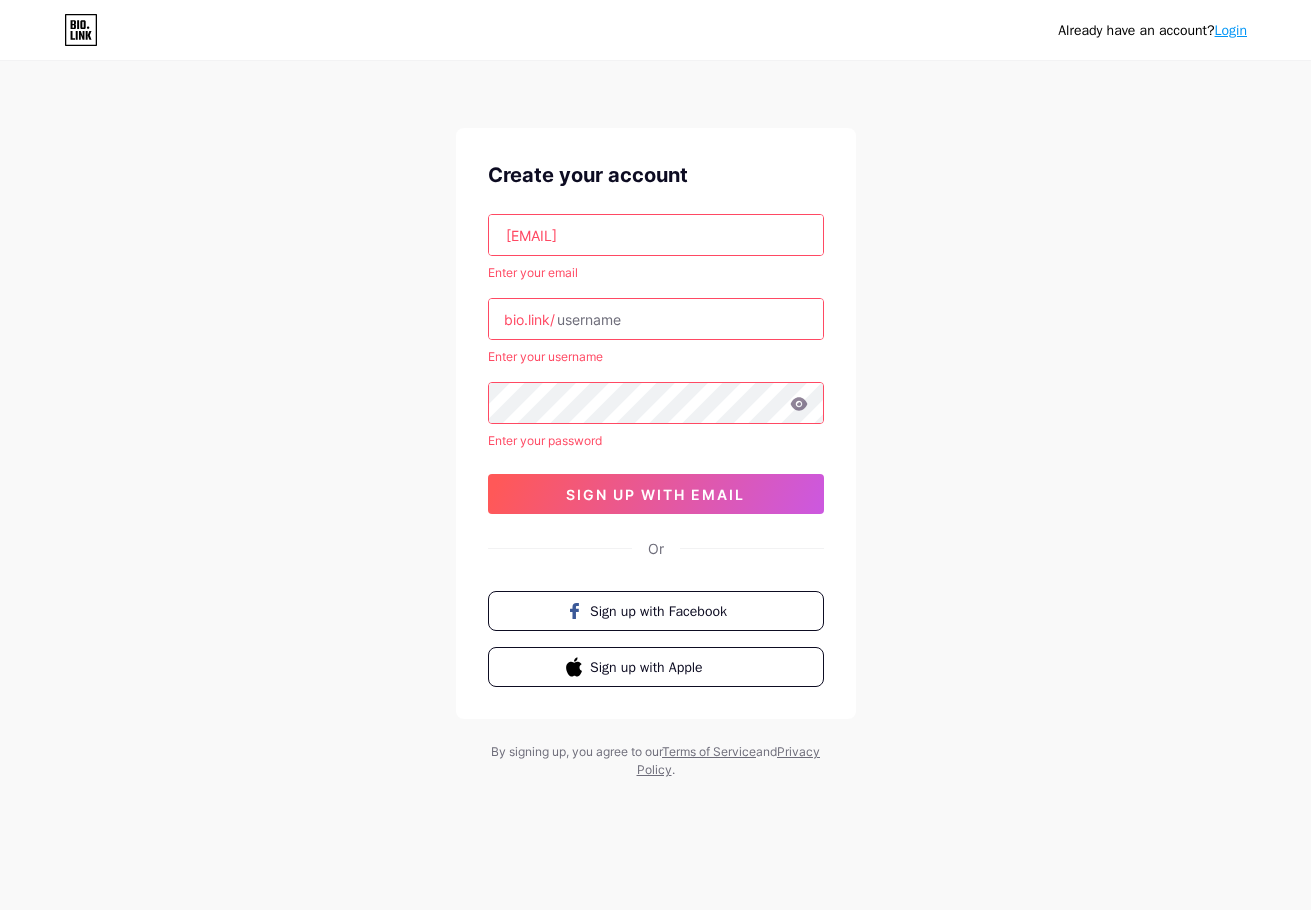 click at bounding box center (656, 319) 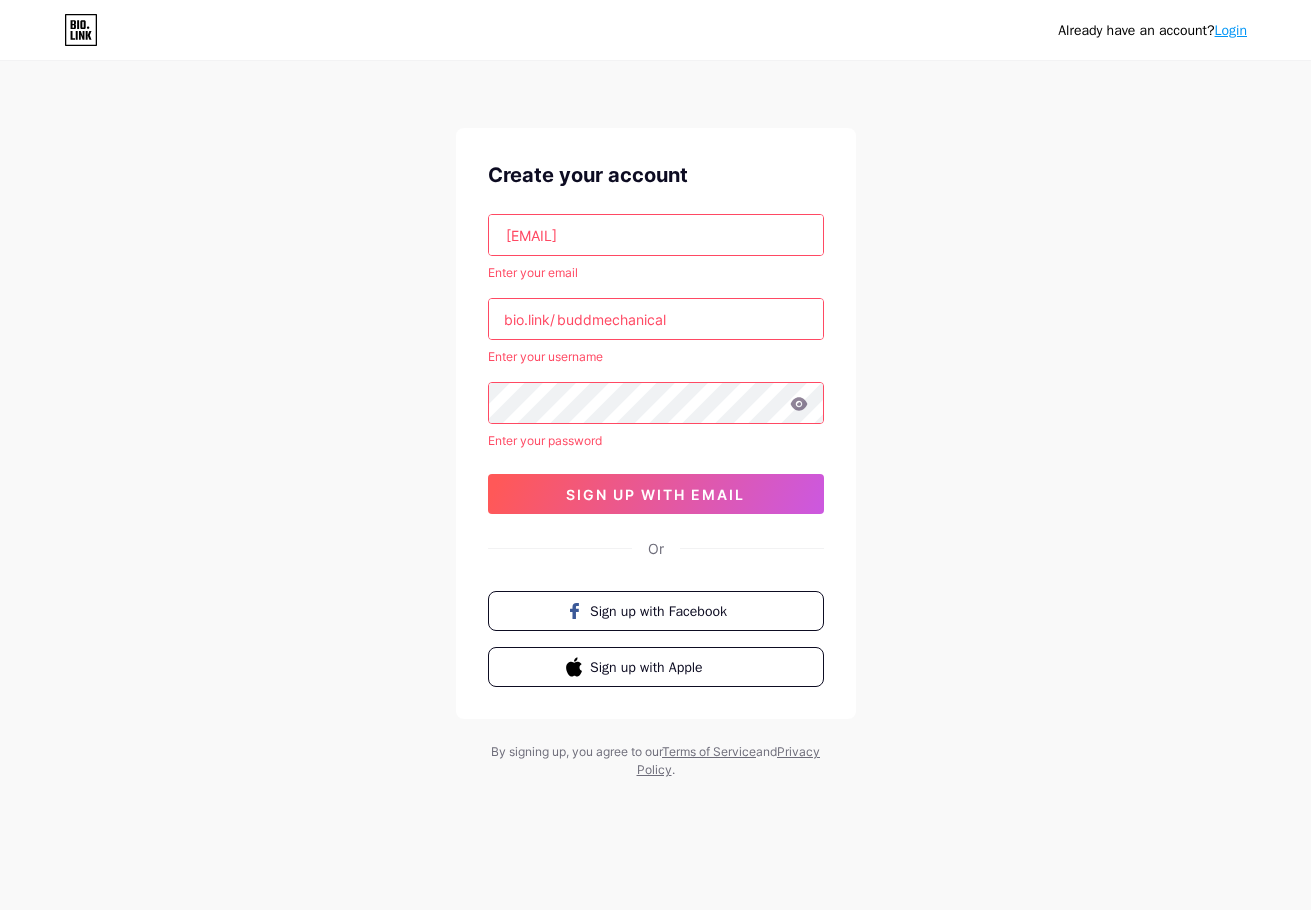 type on "buddmechanical" 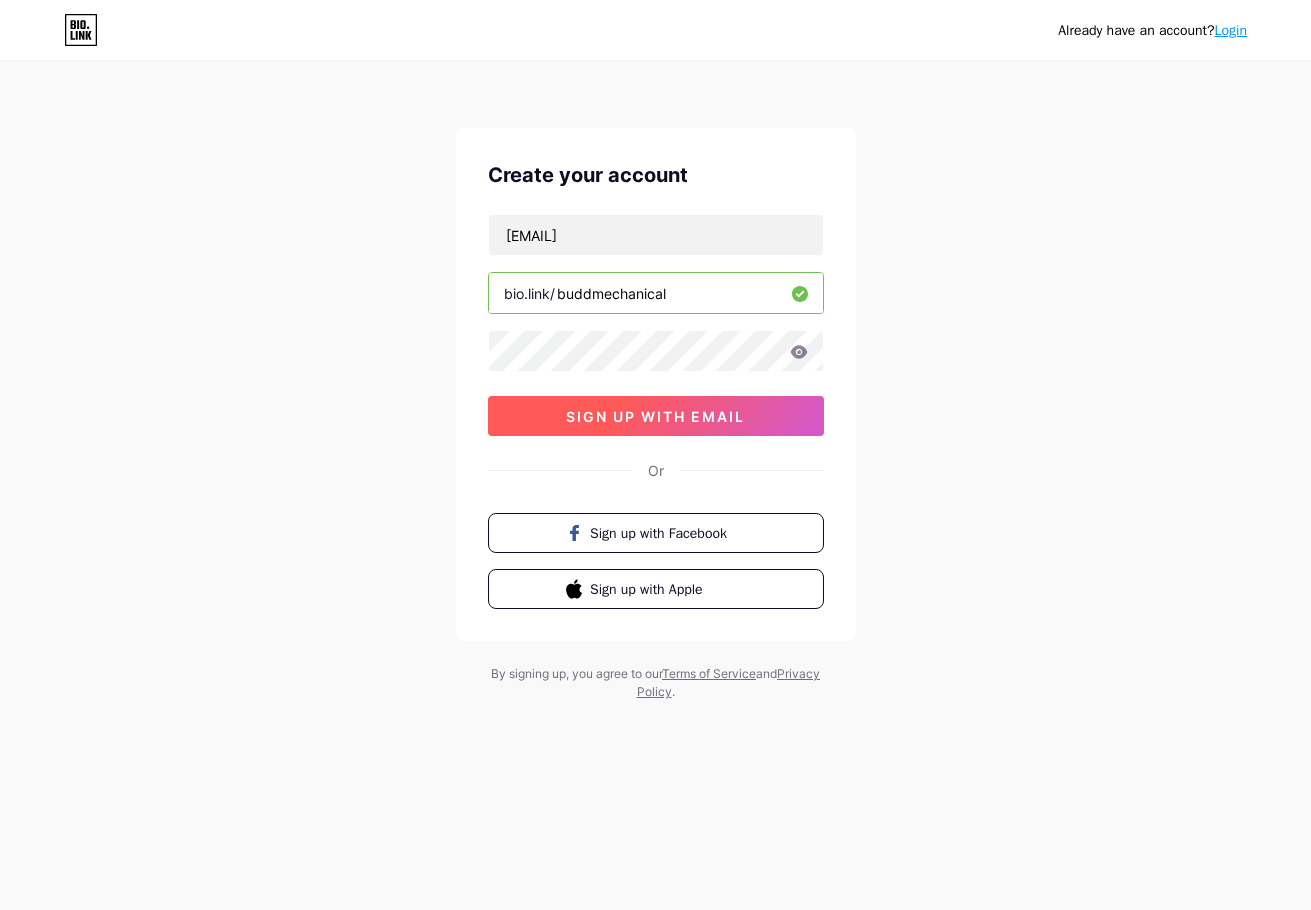 click on "sign up with email" at bounding box center [655, 416] 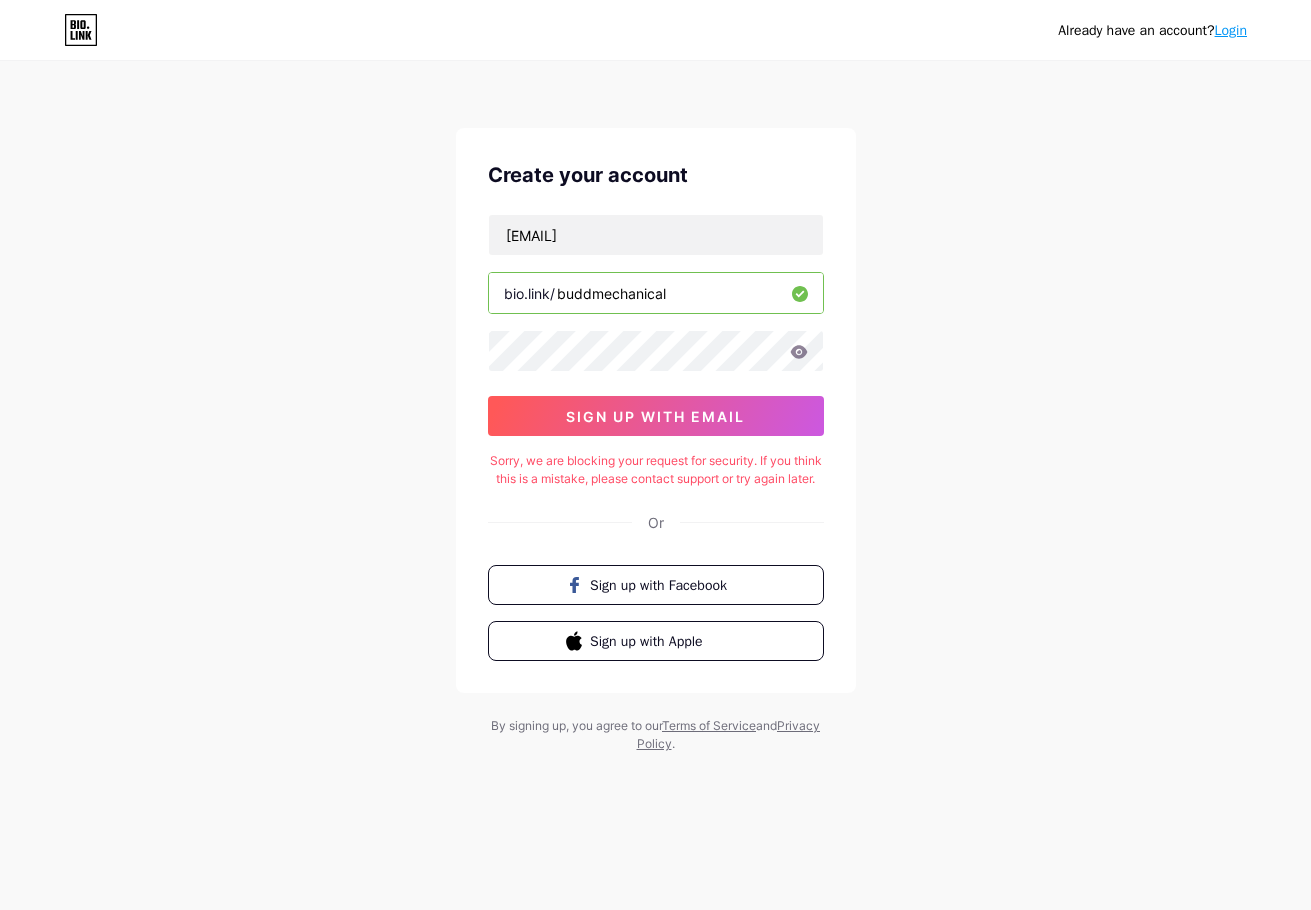 click on "Login" at bounding box center (1231, 30) 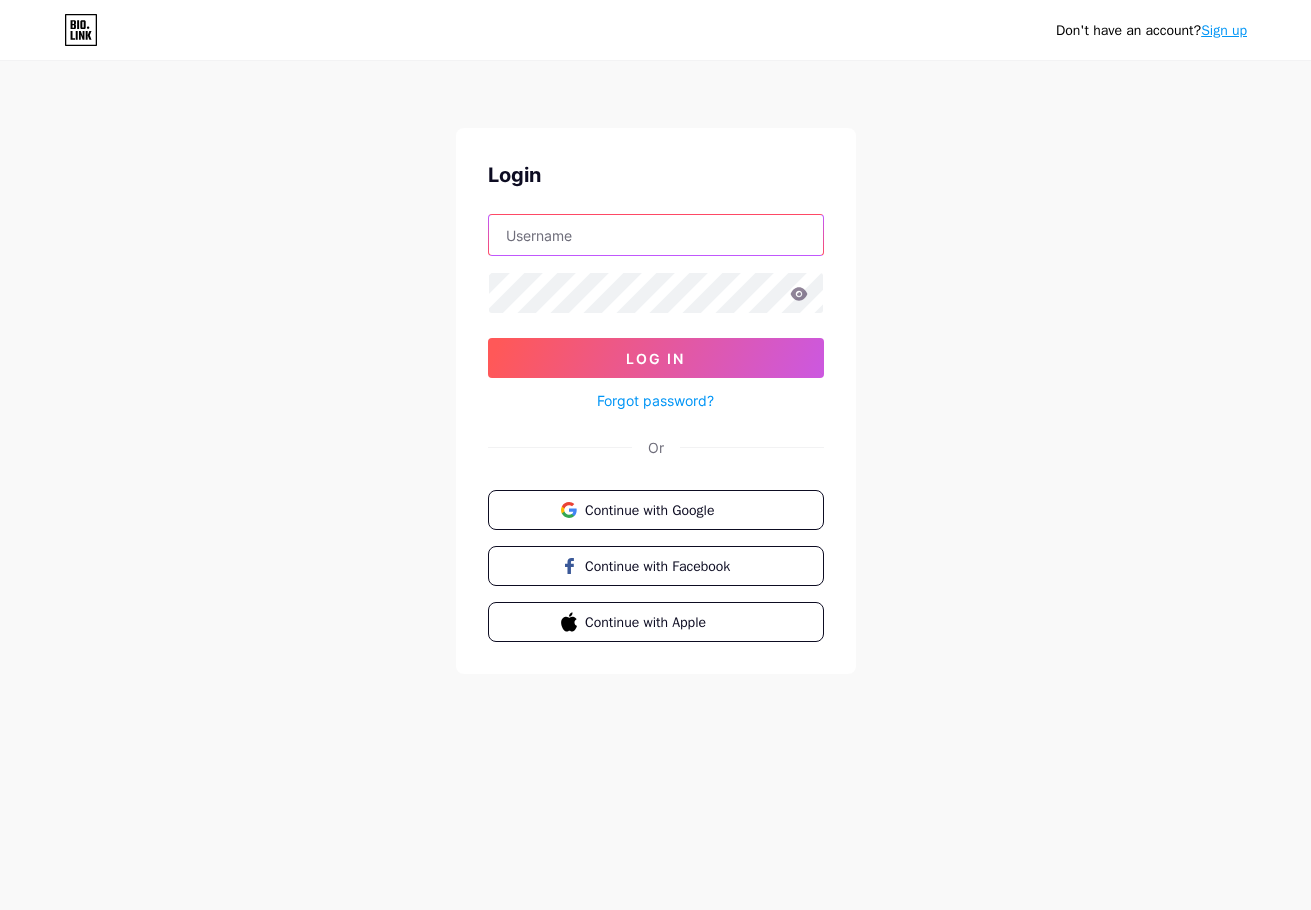 click at bounding box center [656, 235] 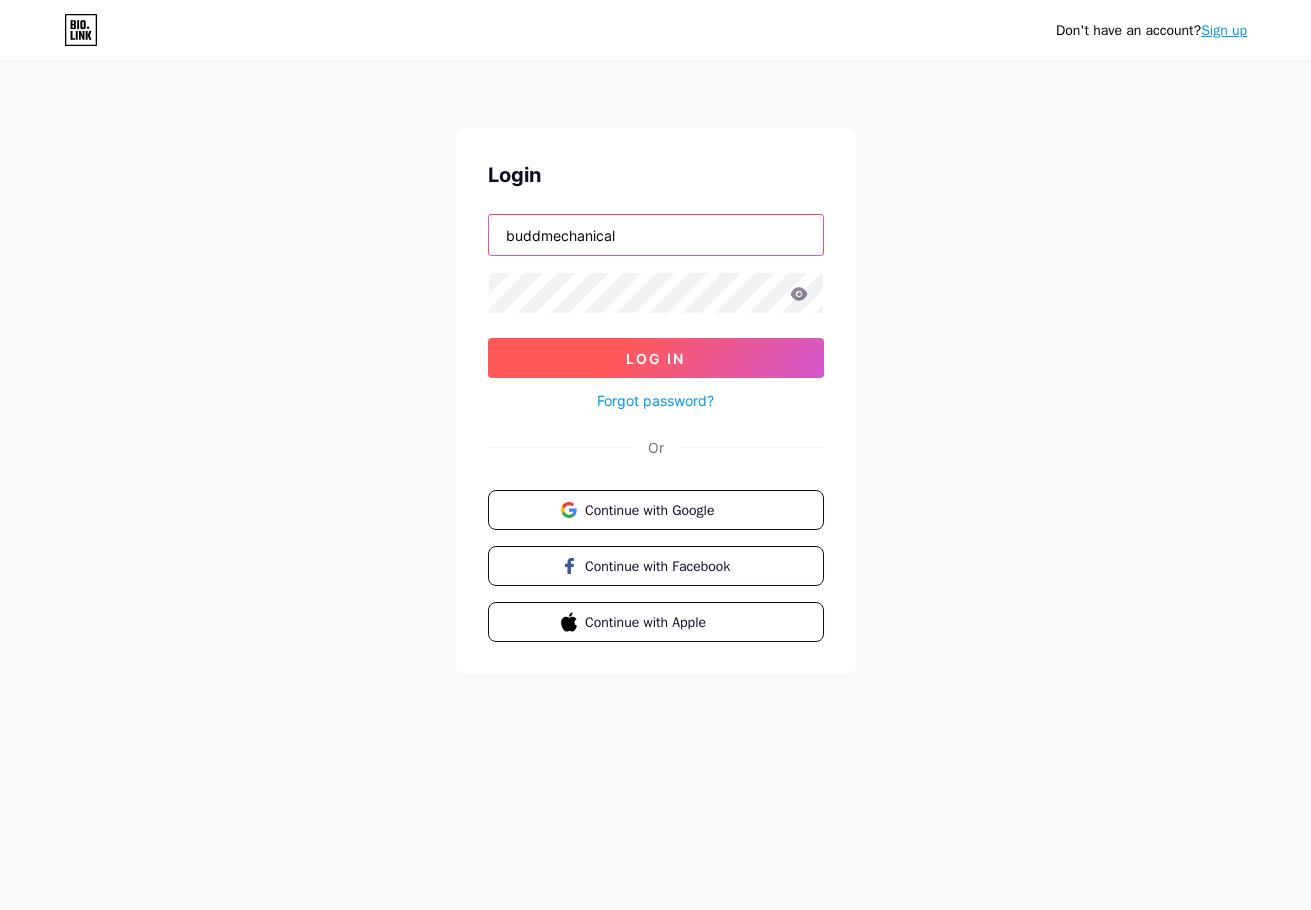 type on "buddmechanical" 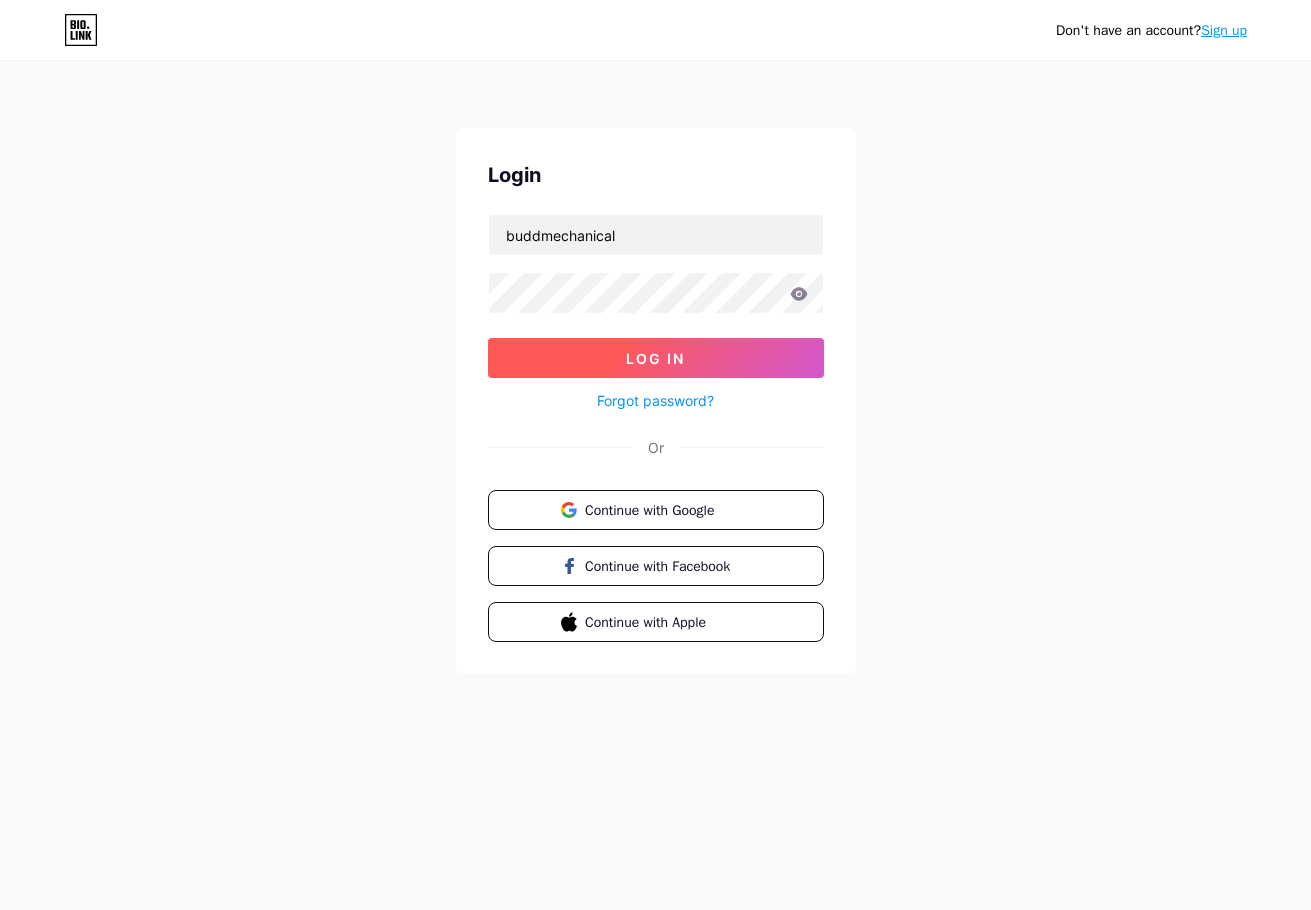 click on "Log In" at bounding box center [655, 358] 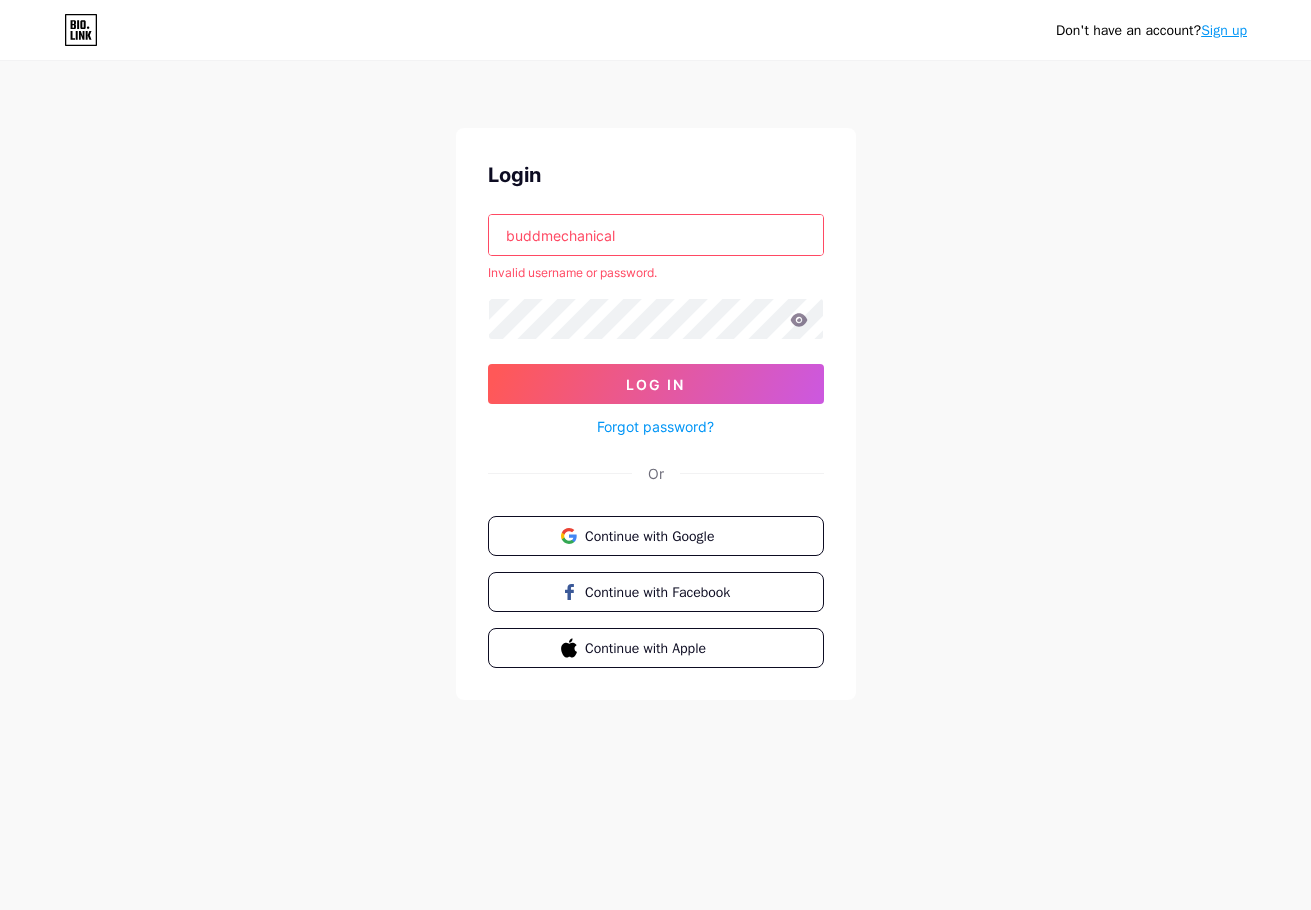 click on "buddmechanical" at bounding box center (656, 235) 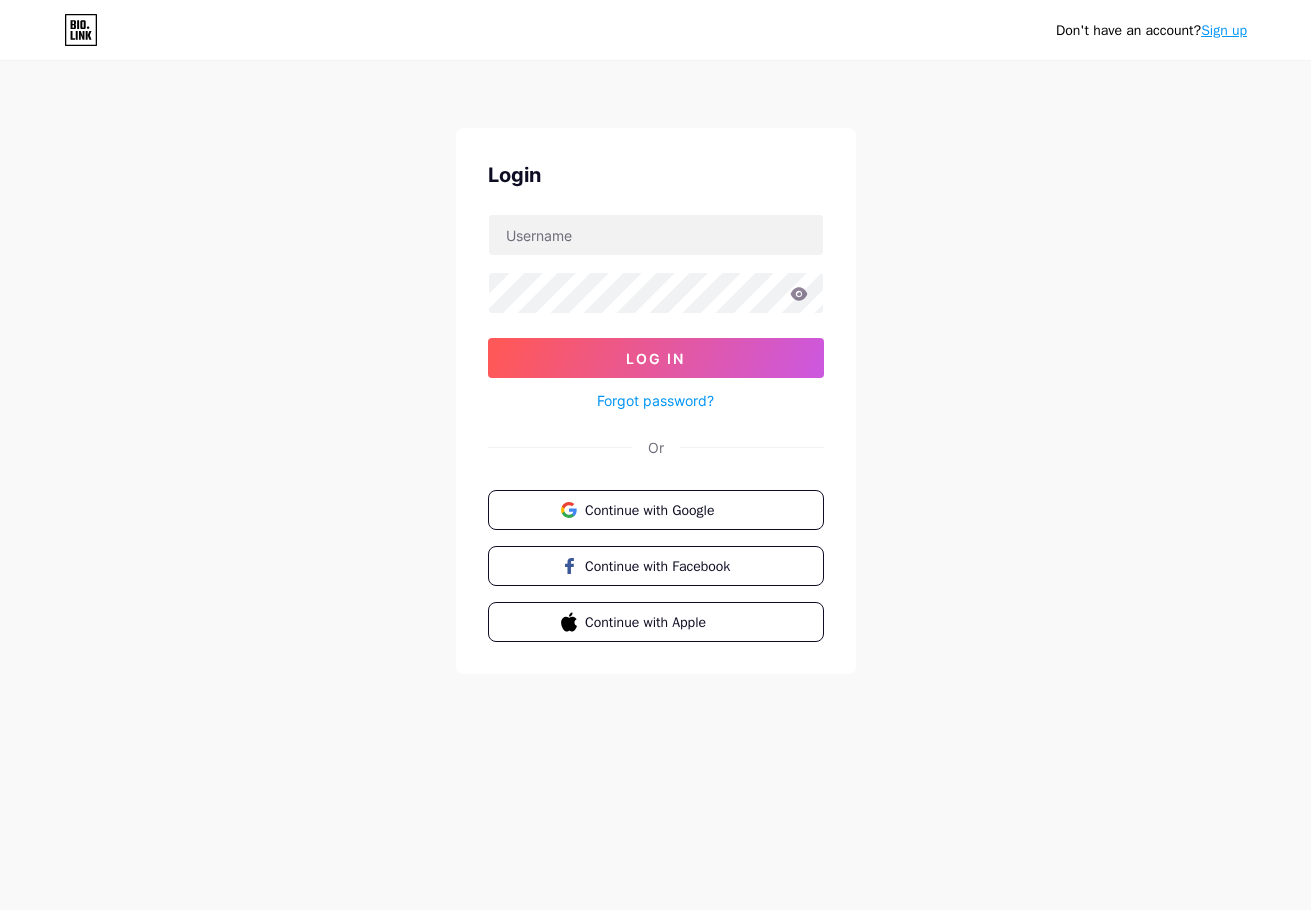scroll, scrollTop: 0, scrollLeft: 0, axis: both 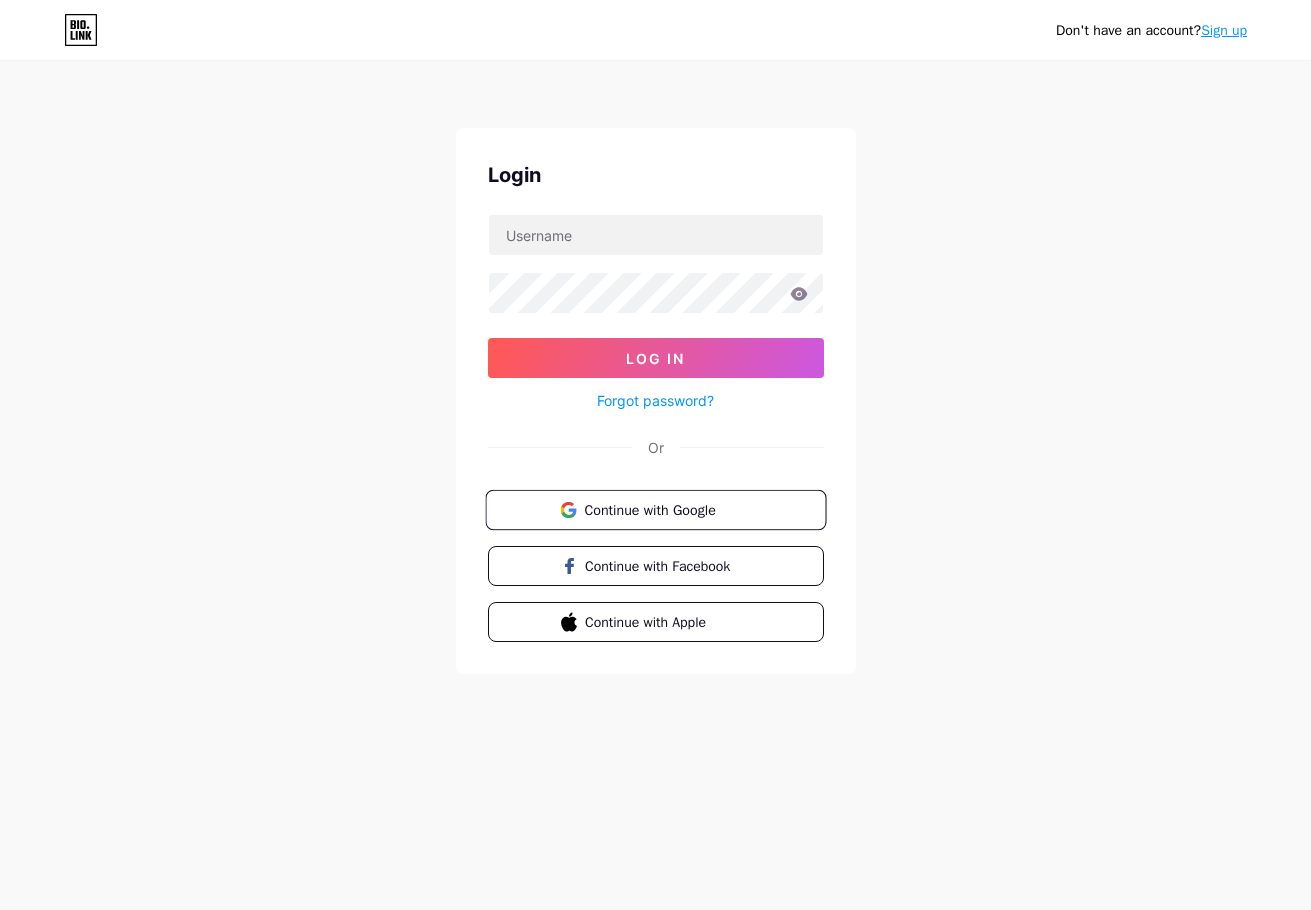 click on "Continue with Google" at bounding box center (655, 510) 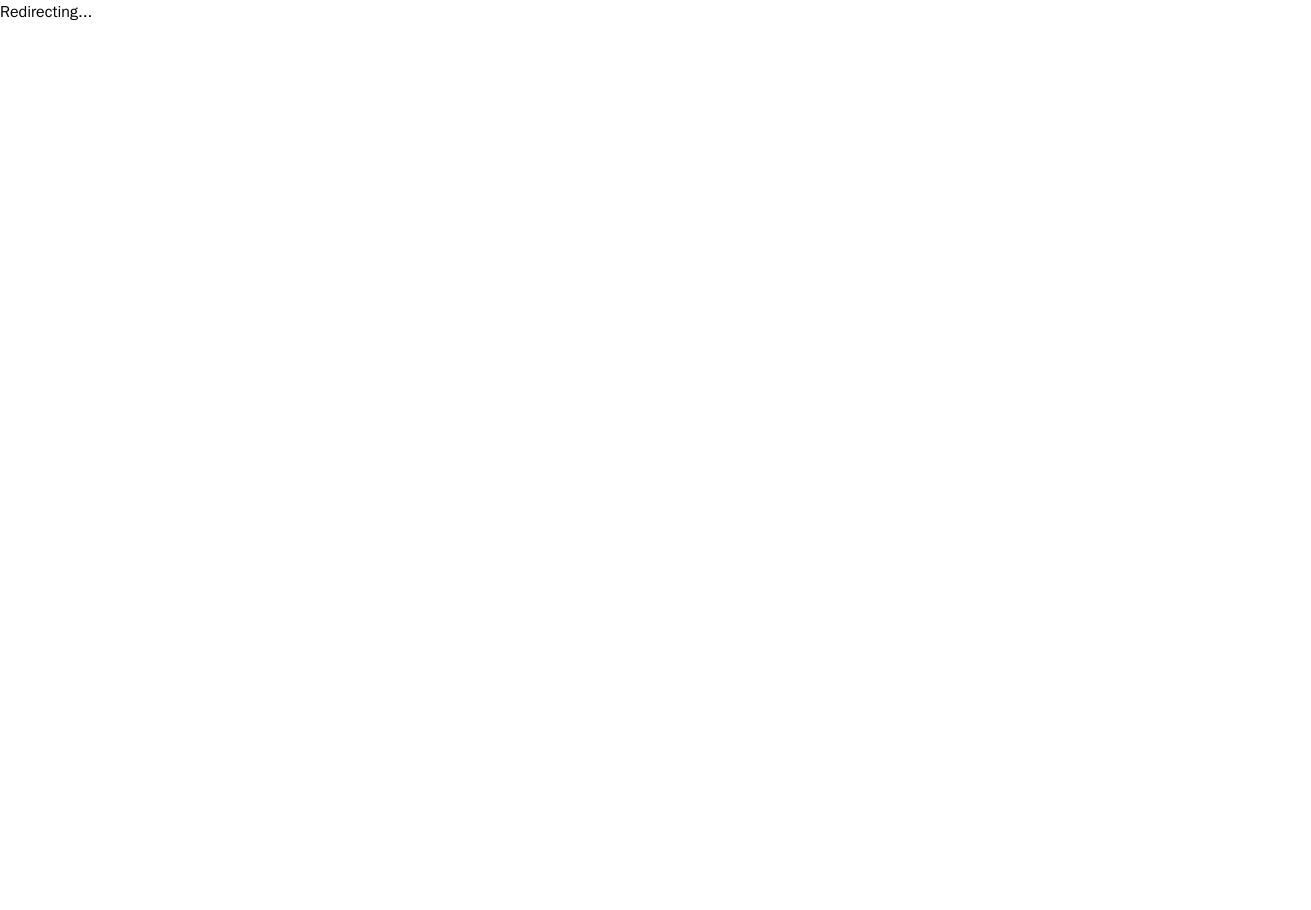 scroll, scrollTop: 0, scrollLeft: 0, axis: both 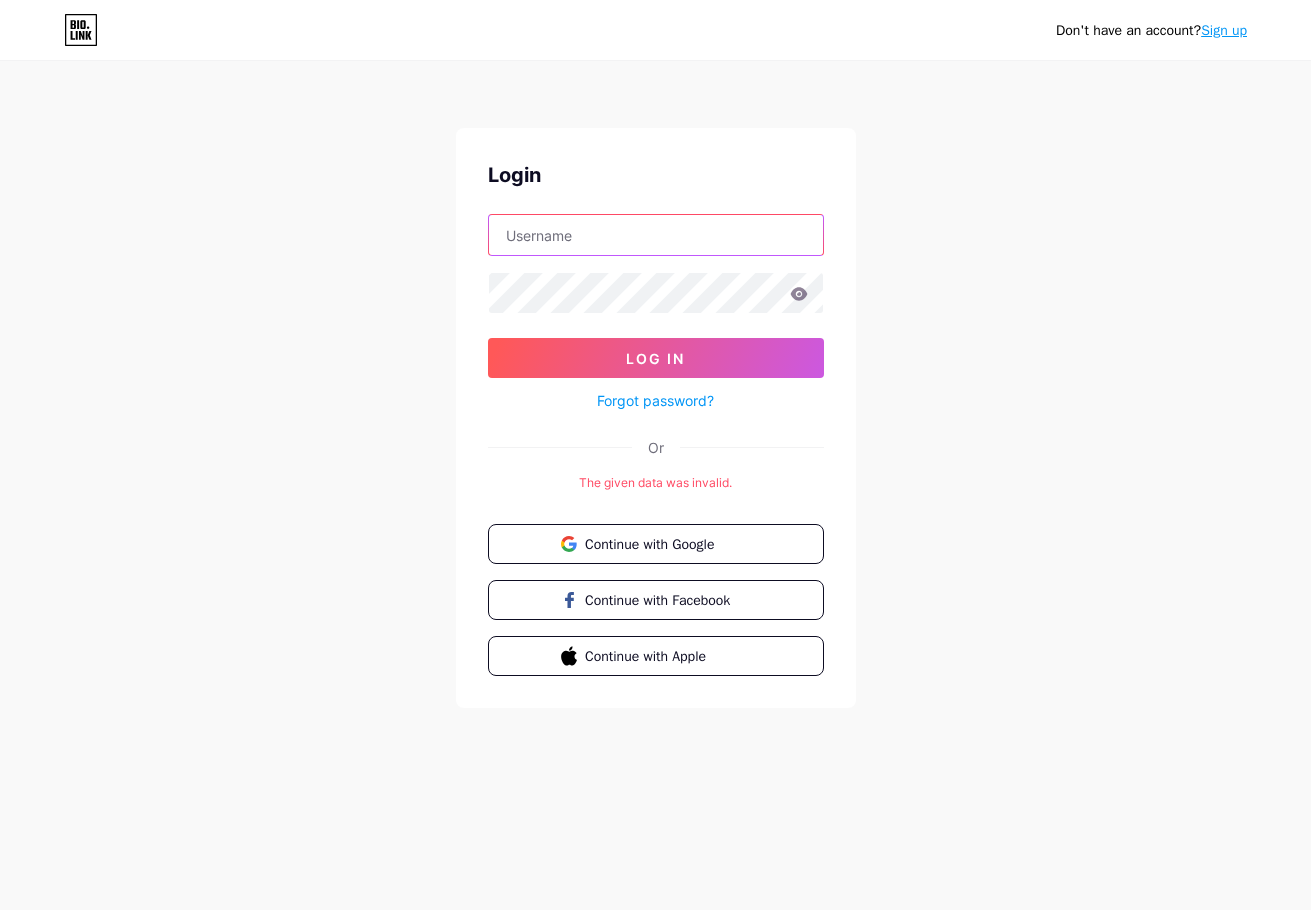 click at bounding box center (656, 235) 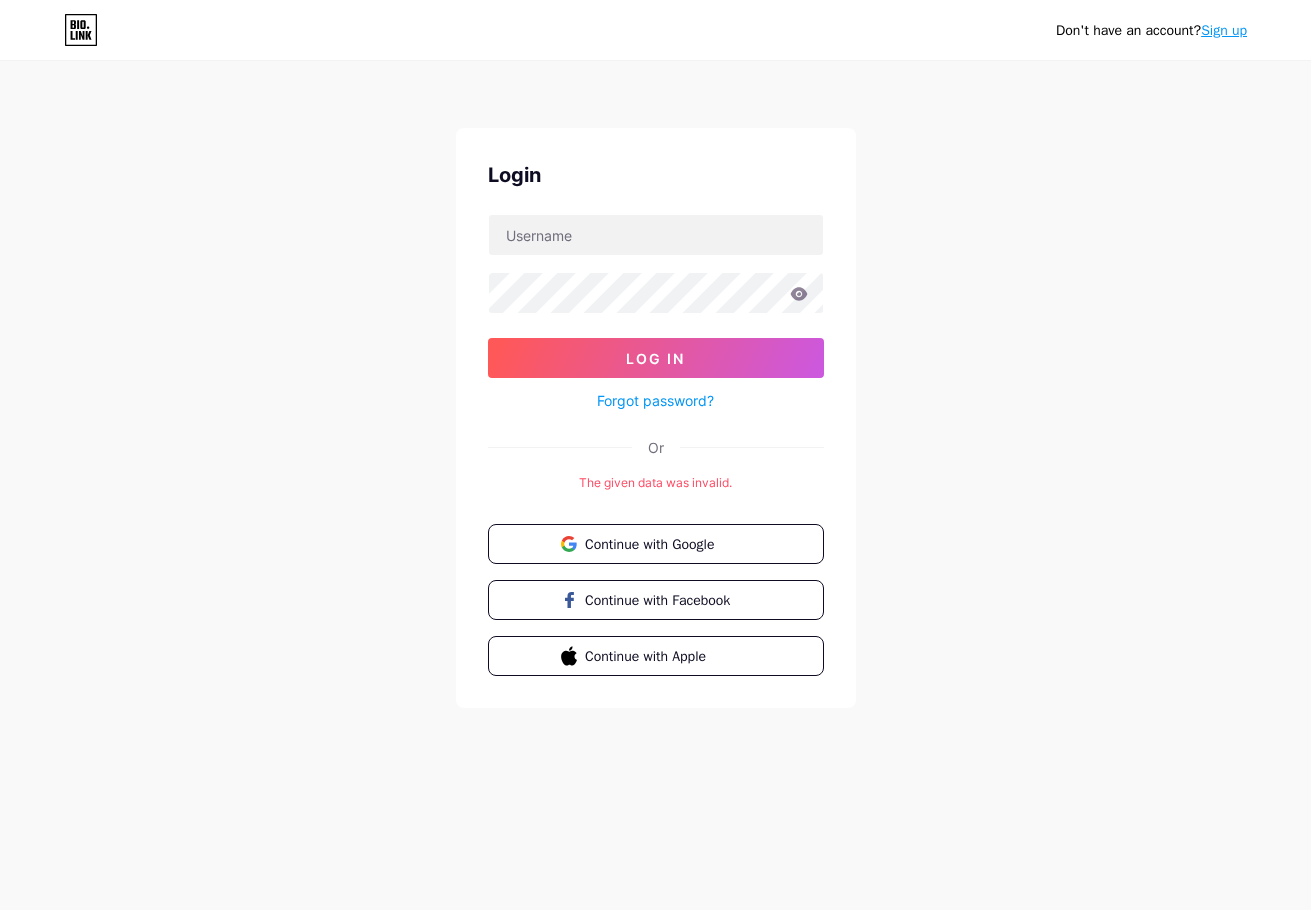 click 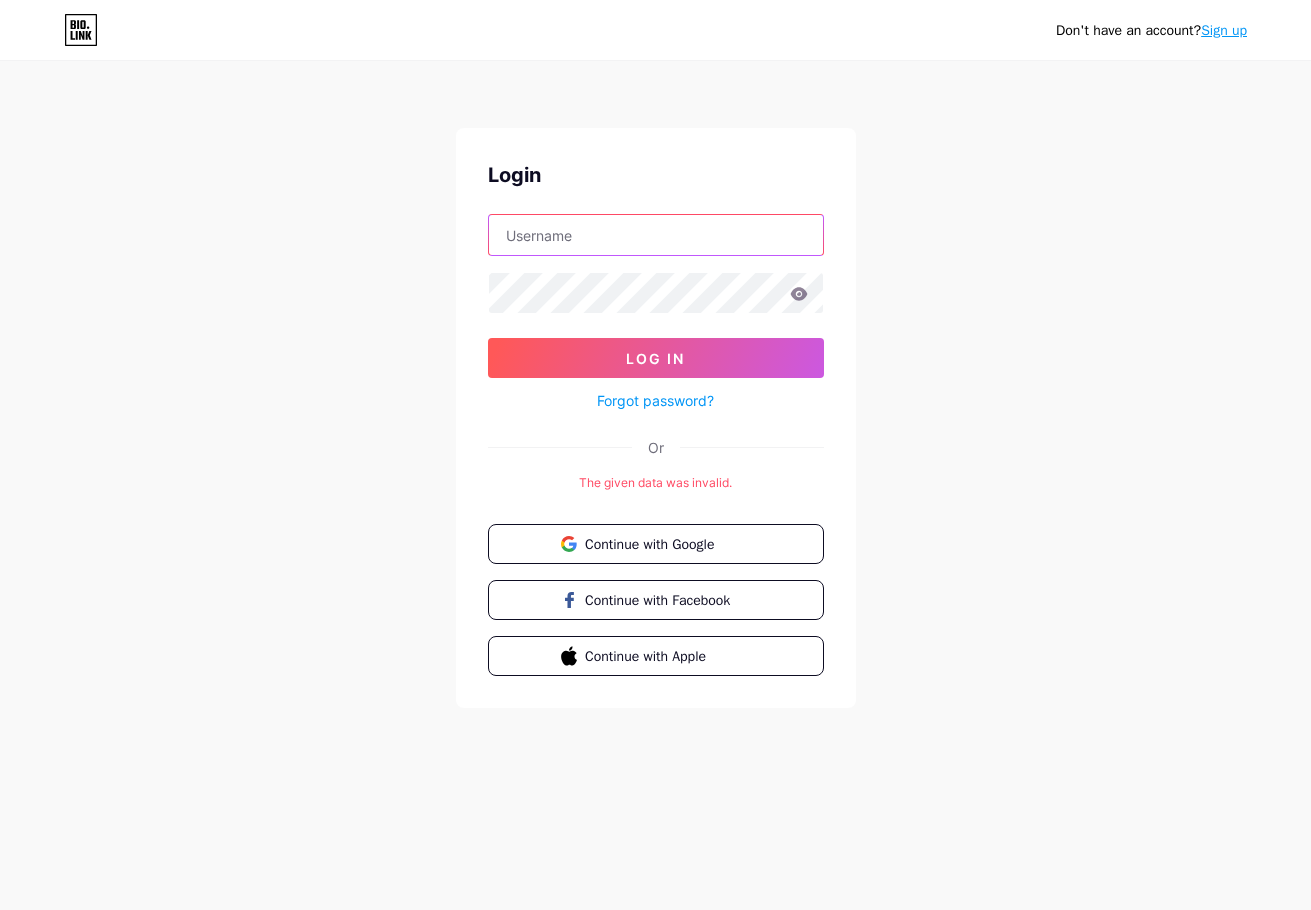 click at bounding box center [656, 235] 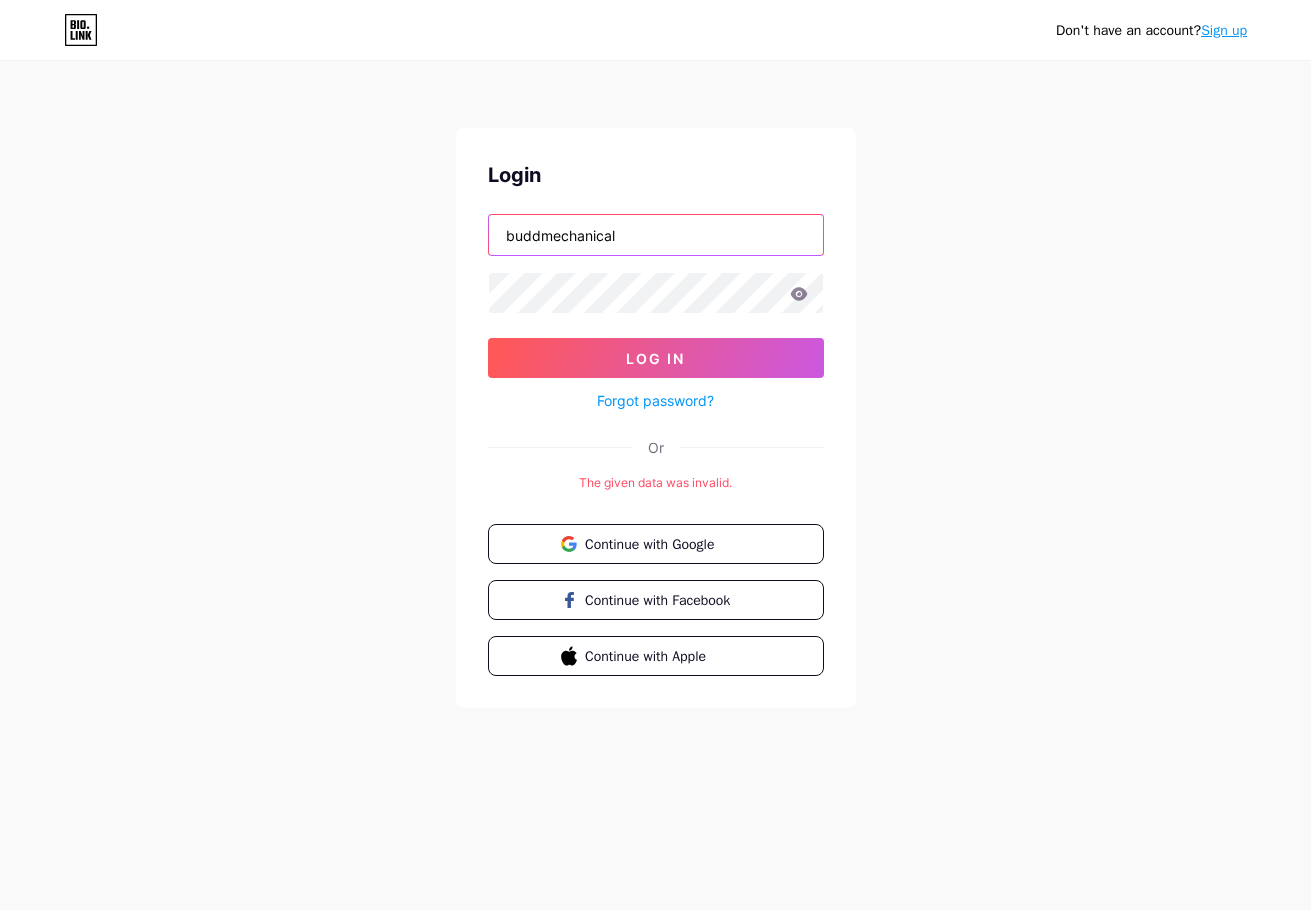 type on "buddmechanical" 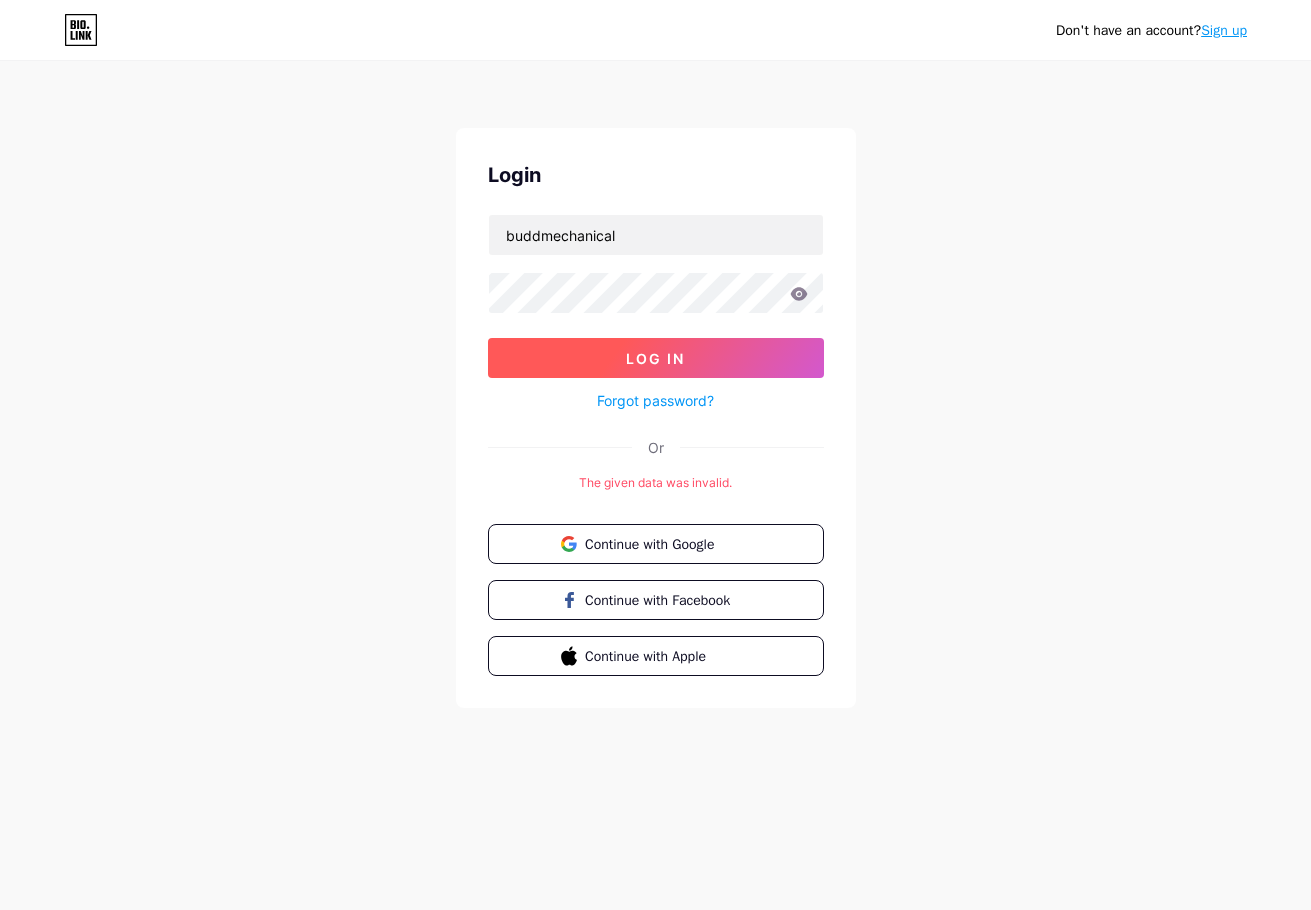 click on "Log In" at bounding box center (656, 358) 